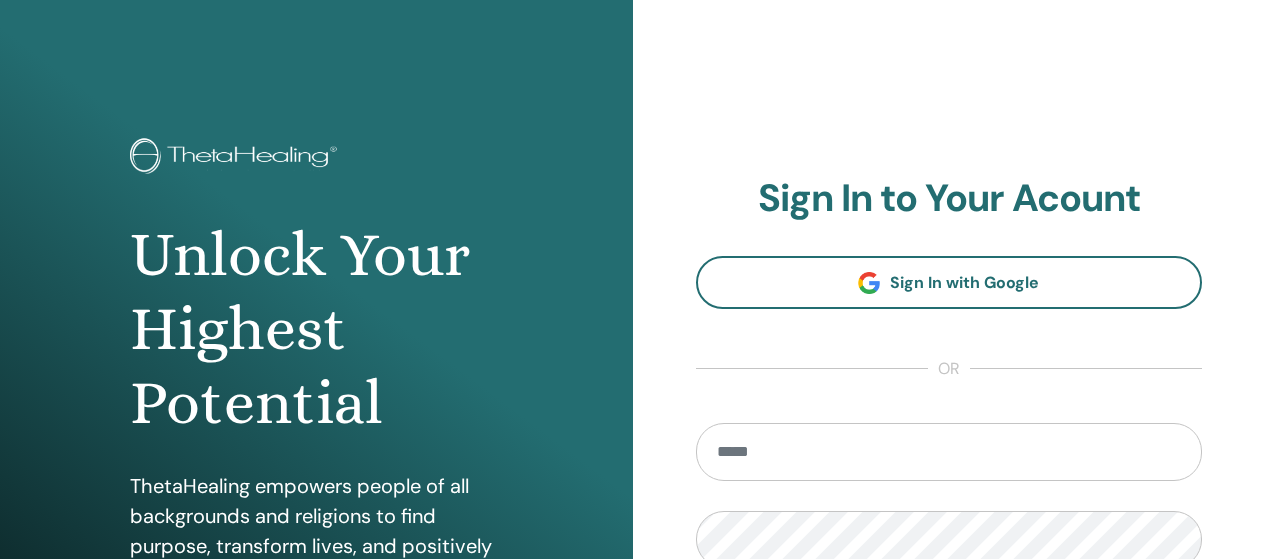 scroll, scrollTop: 0, scrollLeft: 0, axis: both 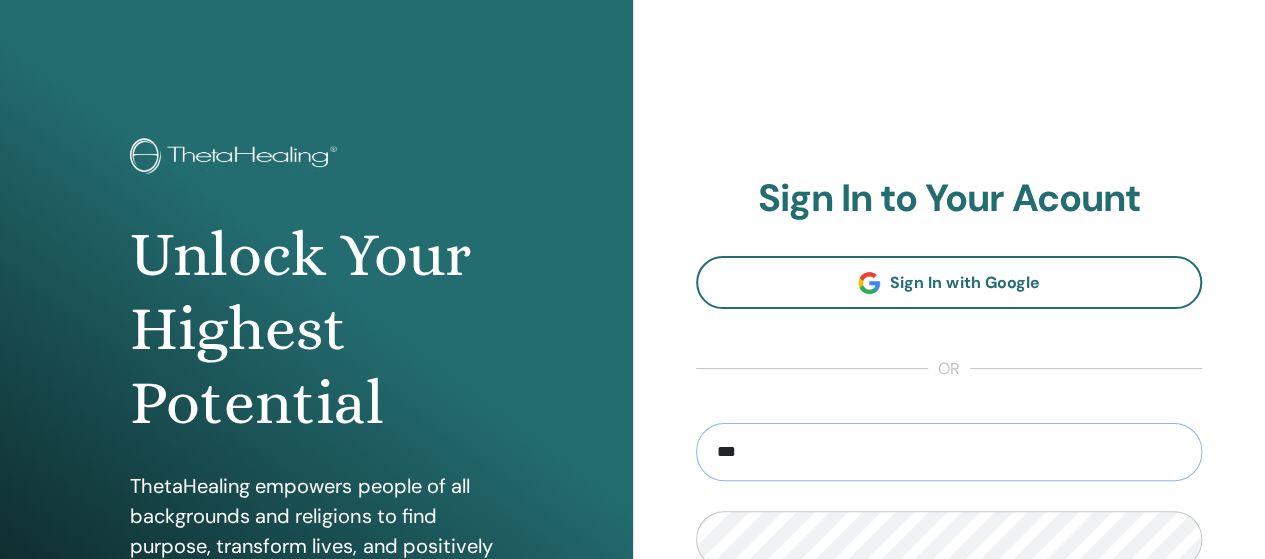 type on "**********" 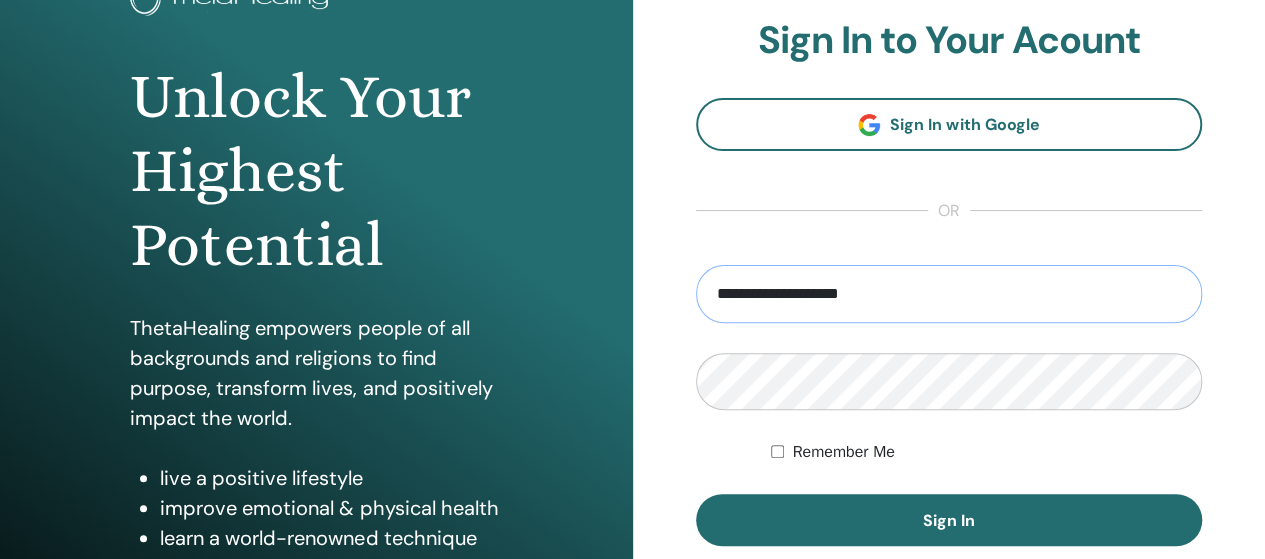 scroll, scrollTop: 187, scrollLeft: 0, axis: vertical 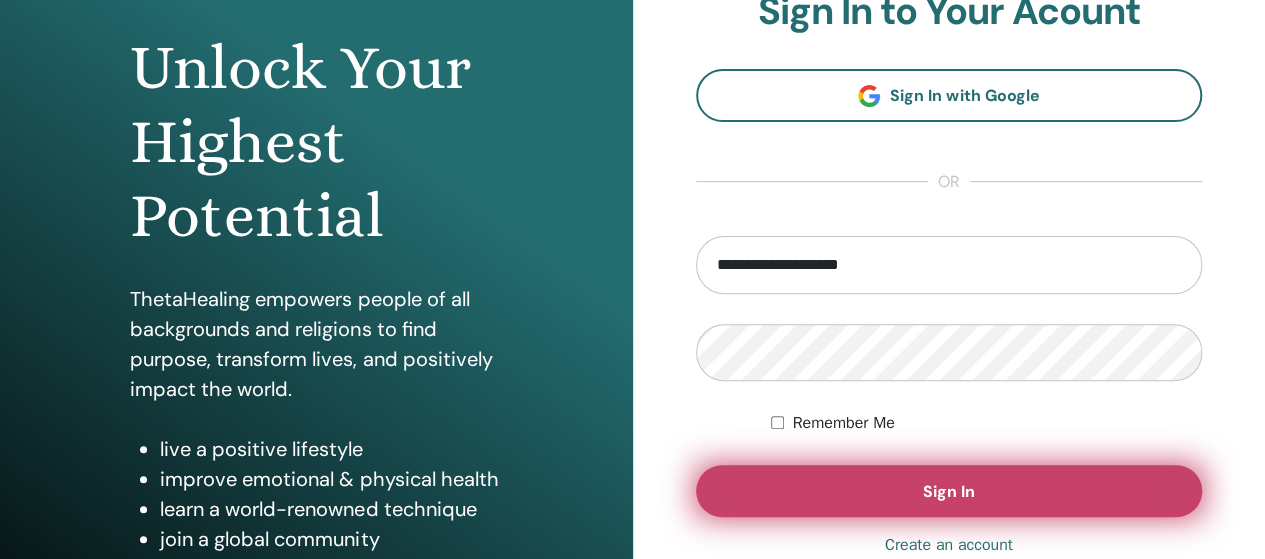 click on "Sign In" at bounding box center [949, 491] 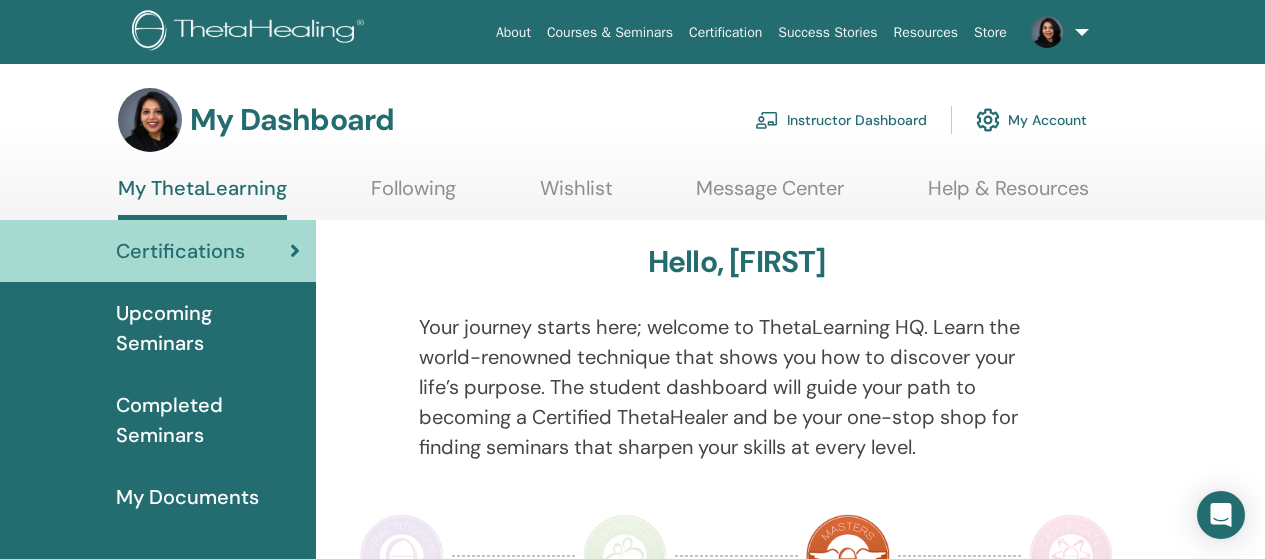 scroll, scrollTop: 0, scrollLeft: 0, axis: both 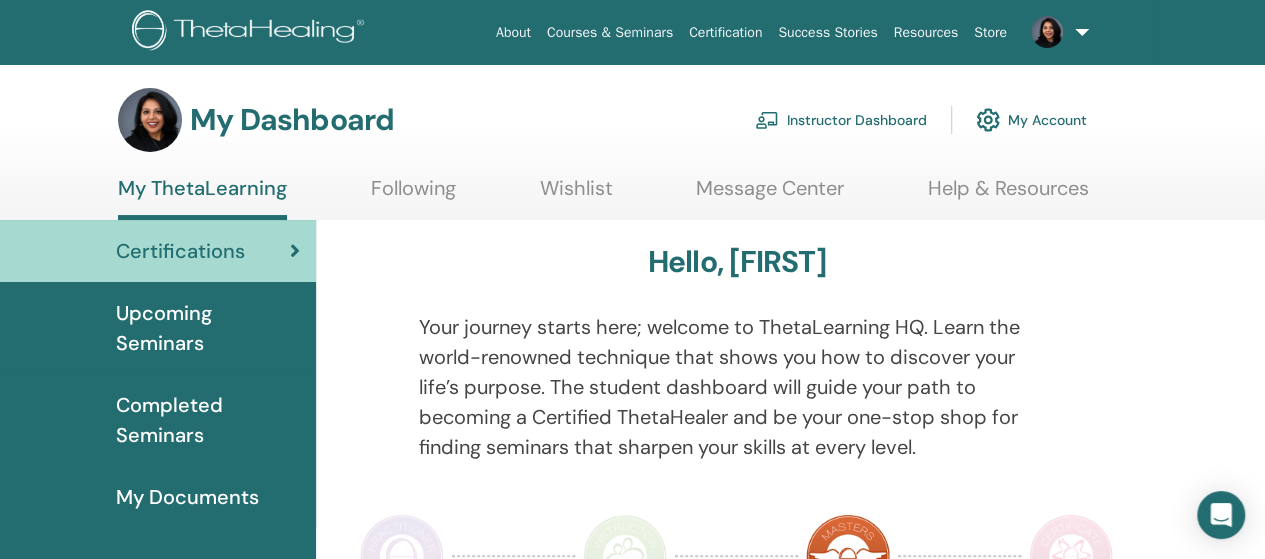 click on "Instructor Dashboard" at bounding box center [841, 120] 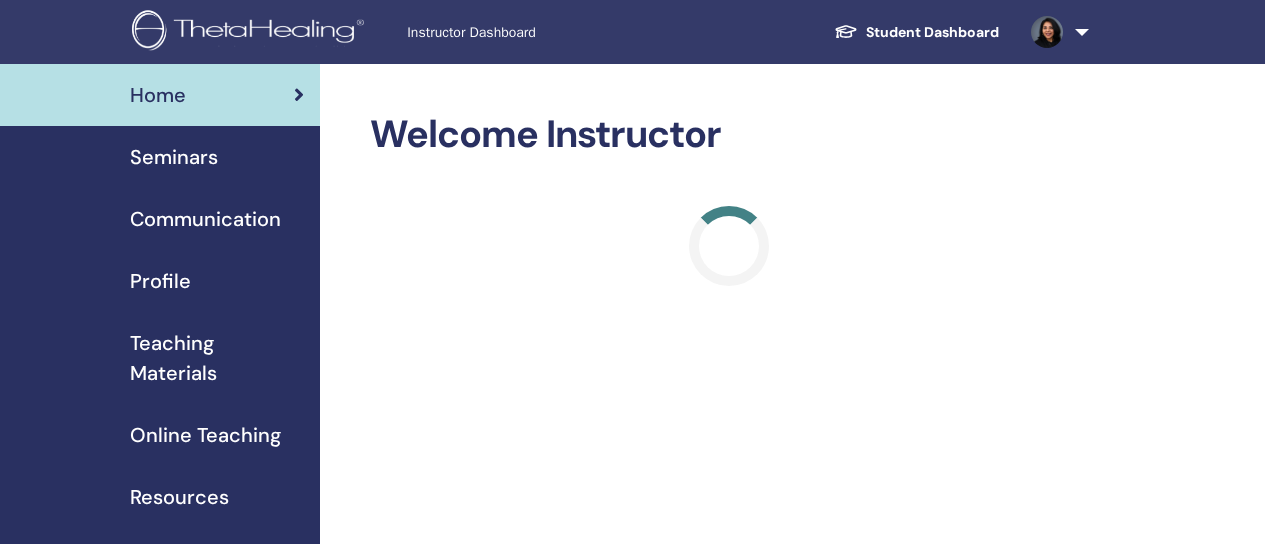 scroll, scrollTop: 0, scrollLeft: 0, axis: both 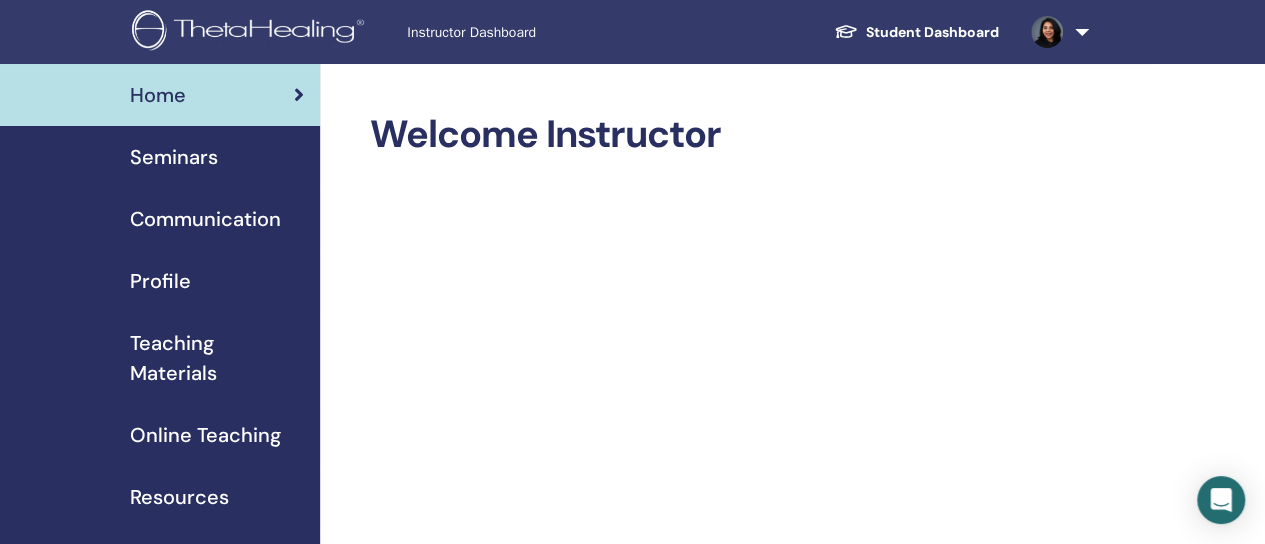click on "Profile" at bounding box center (160, 281) 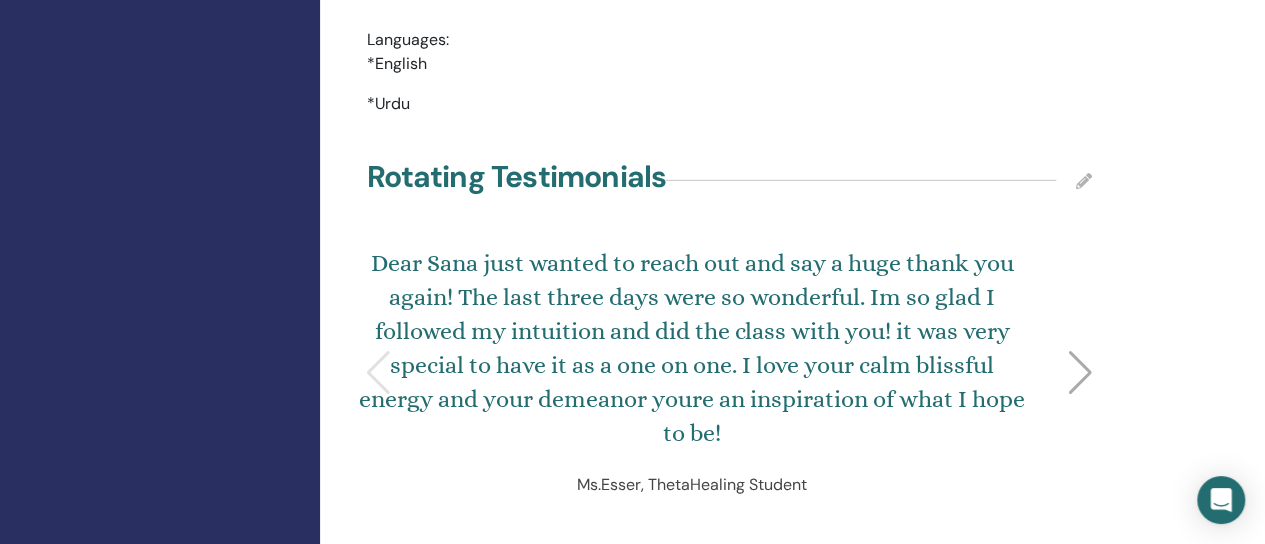 scroll, scrollTop: 6825, scrollLeft: 0, axis: vertical 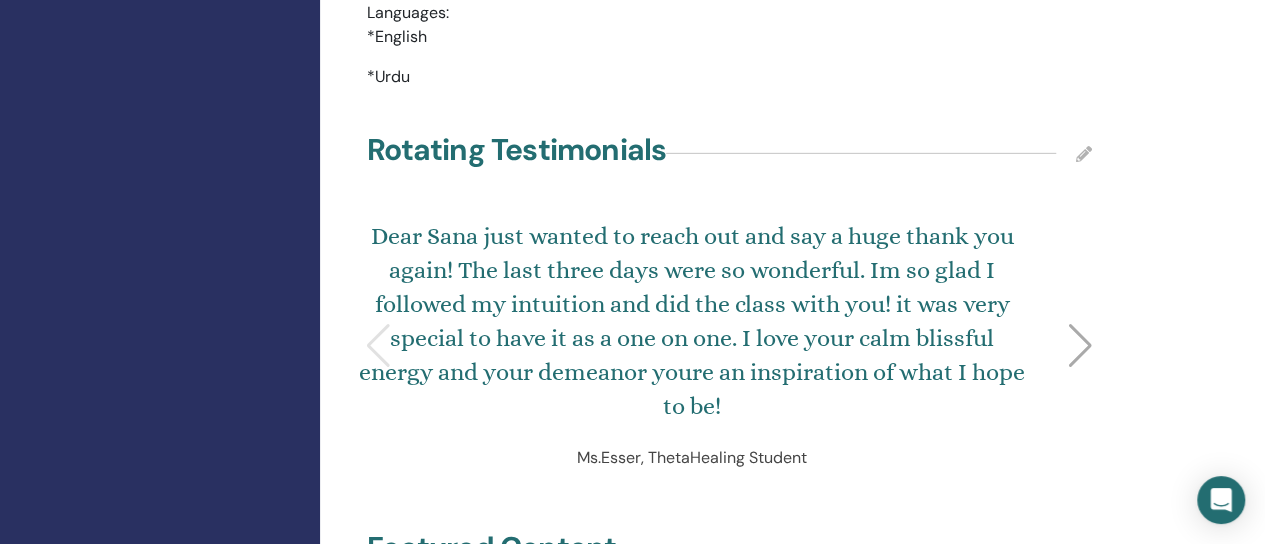 click at bounding box center [1080, 346] 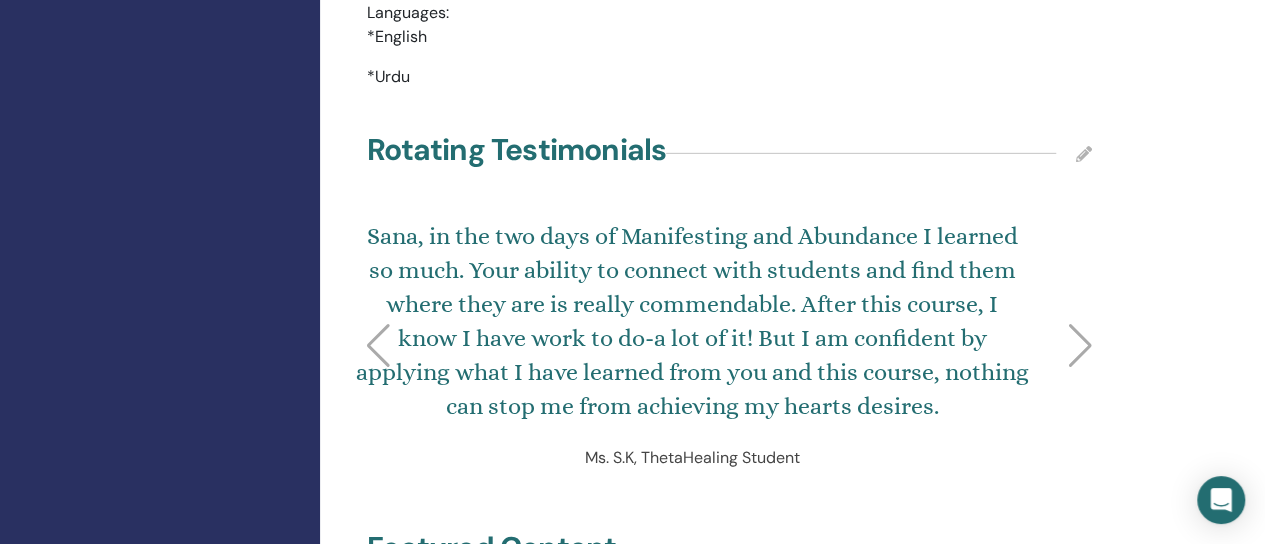 click at bounding box center [1080, 346] 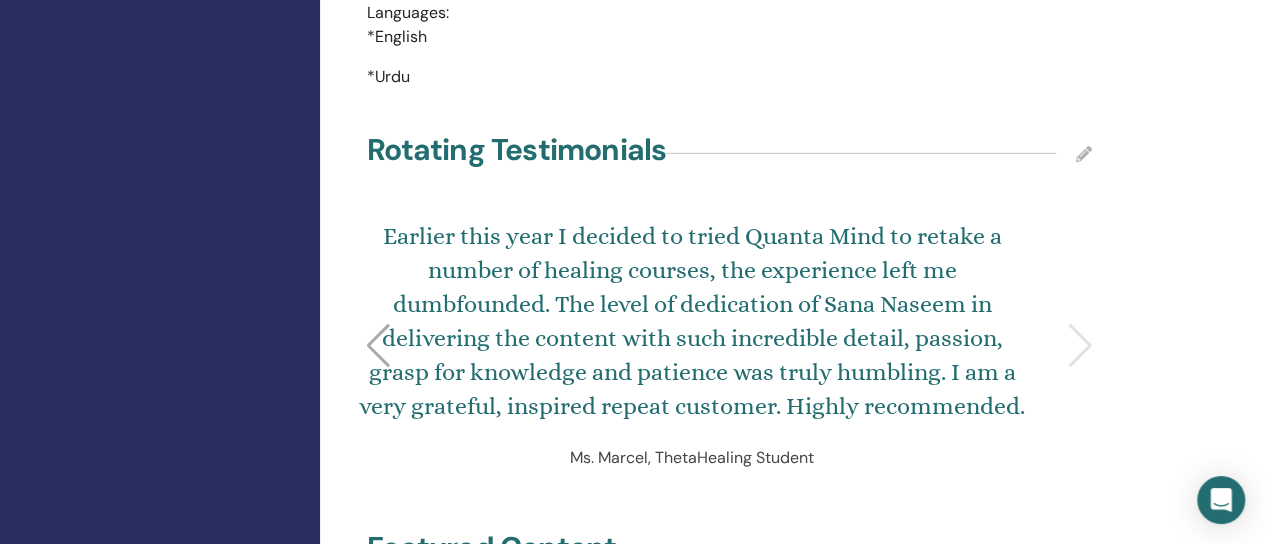 click on "Earlier this year I decided to tried Quanta Mind to retake a number of healing courses, the experience left me dumbfounded. The level of dedication of Sana Naseem in delivering the content with such incredible detail, passion, grasp for knowledge and patience was truly humbling. I am a very grateful, inspired repeat customer. Highly recommended. Ms. Marcel, ThetaHealing Student" at bounding box center [729, 346] 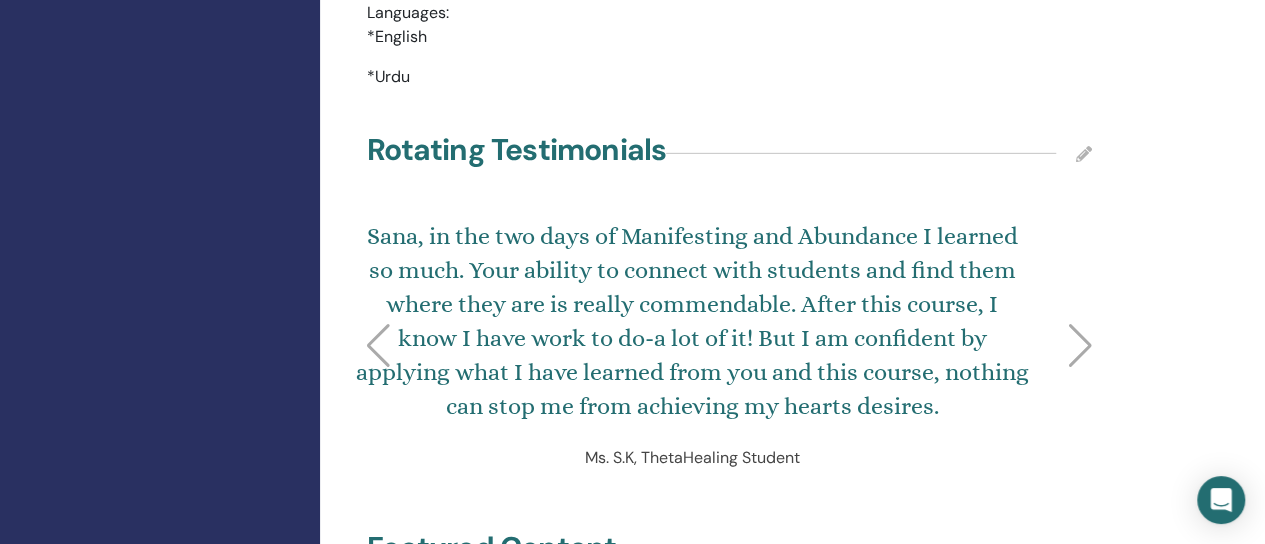 click at bounding box center (1084, 154) 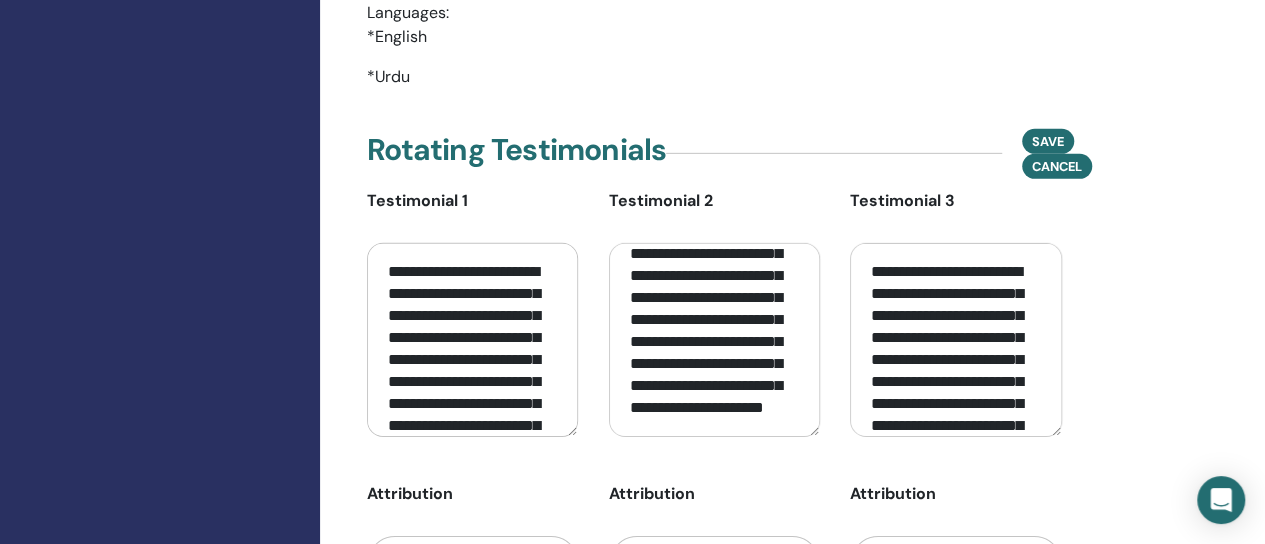 scroll, scrollTop: 281, scrollLeft: 0, axis: vertical 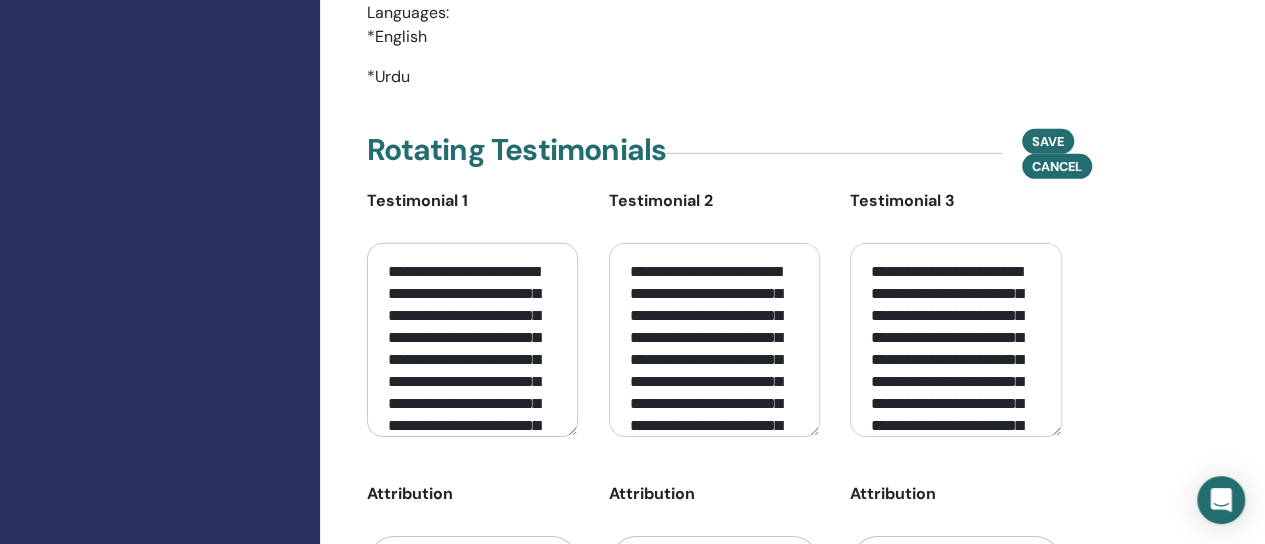 drag, startPoint x: 690, startPoint y: 380, endPoint x: 616, endPoint y: 211, distance: 184.4912 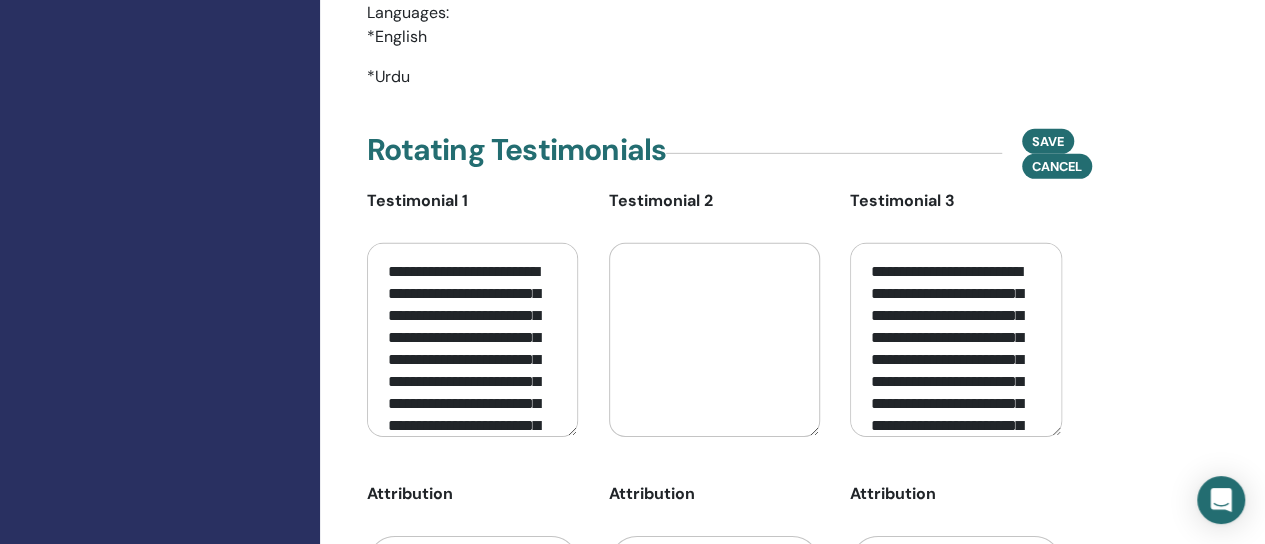 paste on "**********" 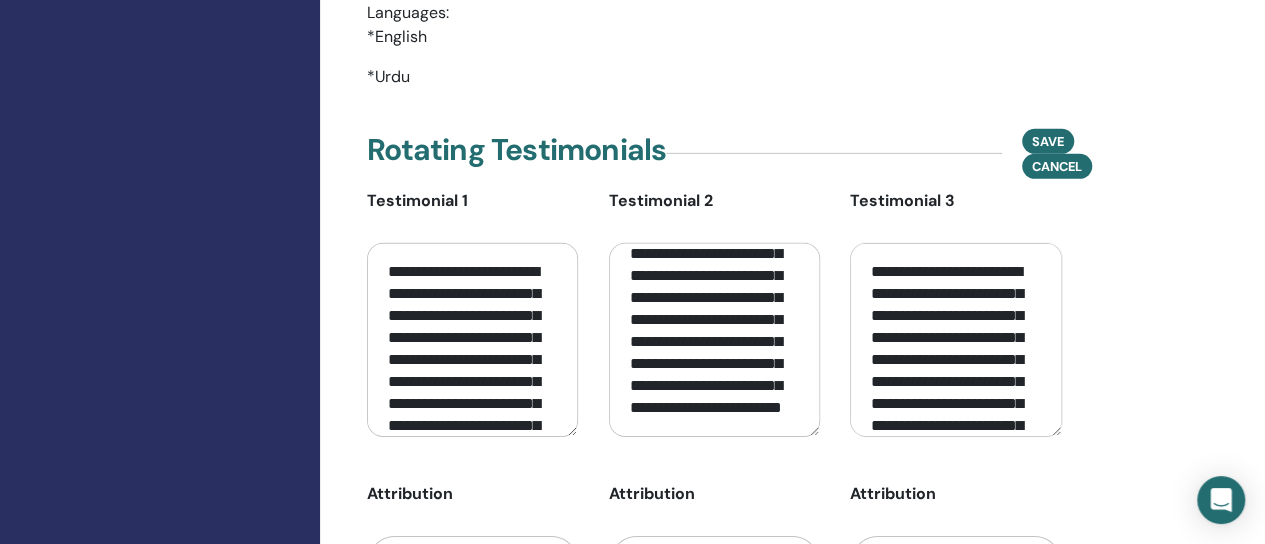 scroll, scrollTop: 281, scrollLeft: 0, axis: vertical 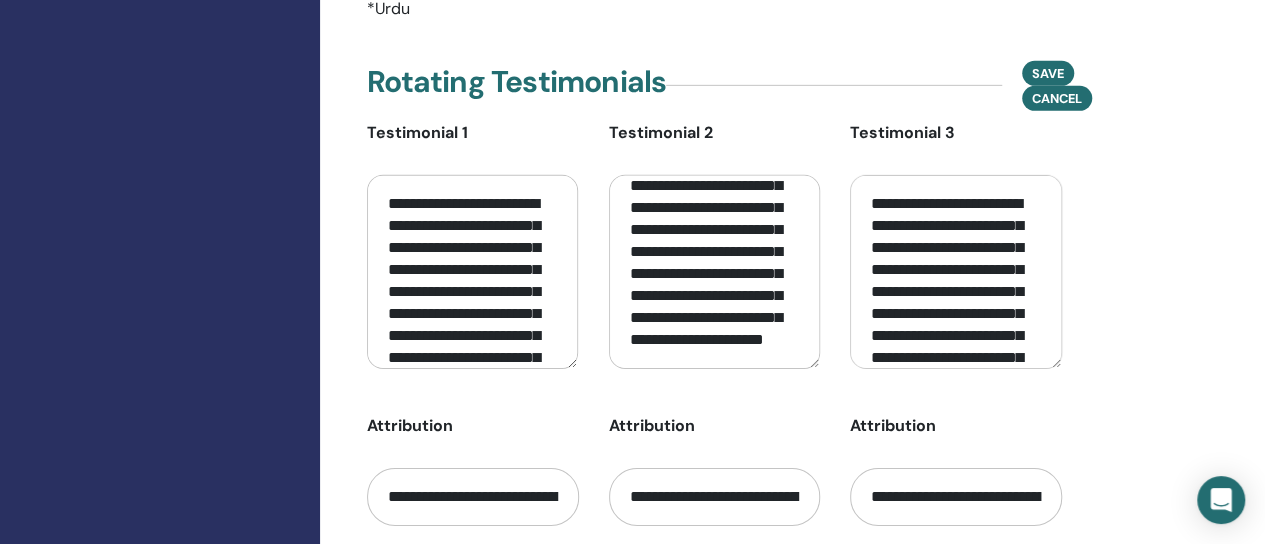 drag, startPoint x: 632, startPoint y: 293, endPoint x: 702, endPoint y: 315, distance: 73.37575 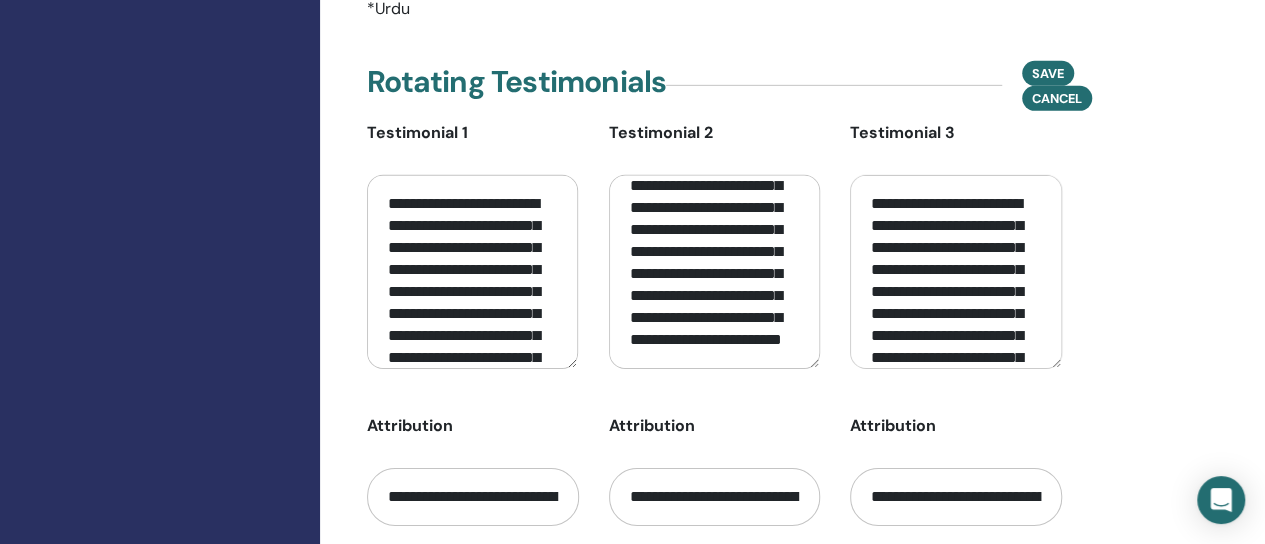 drag, startPoint x: 701, startPoint y: 315, endPoint x: 632, endPoint y: 314, distance: 69.00725 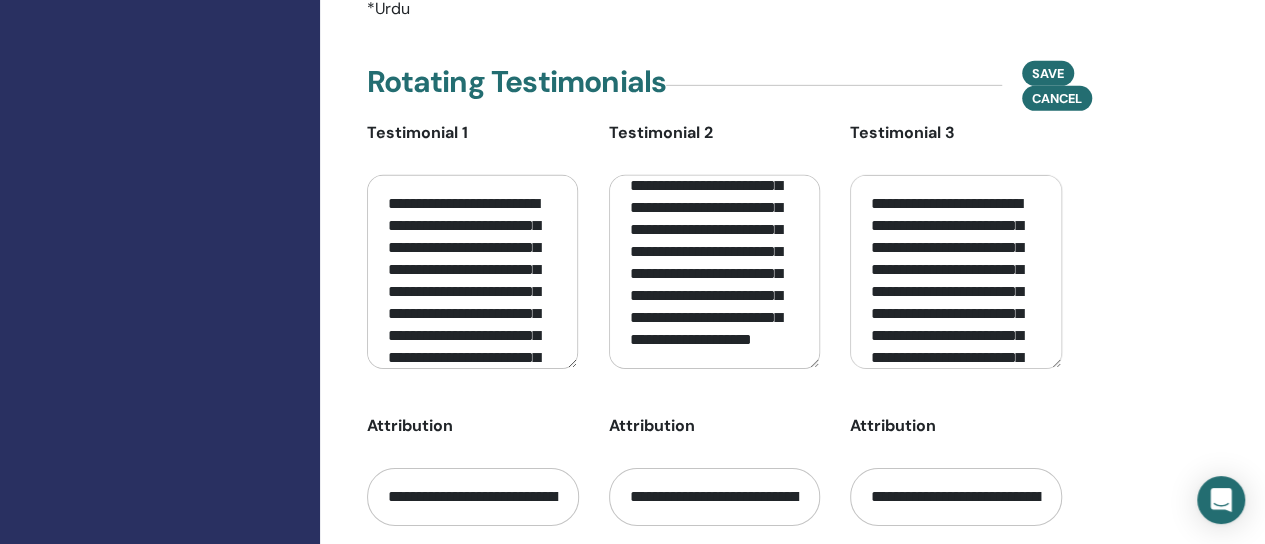 type on "**********" 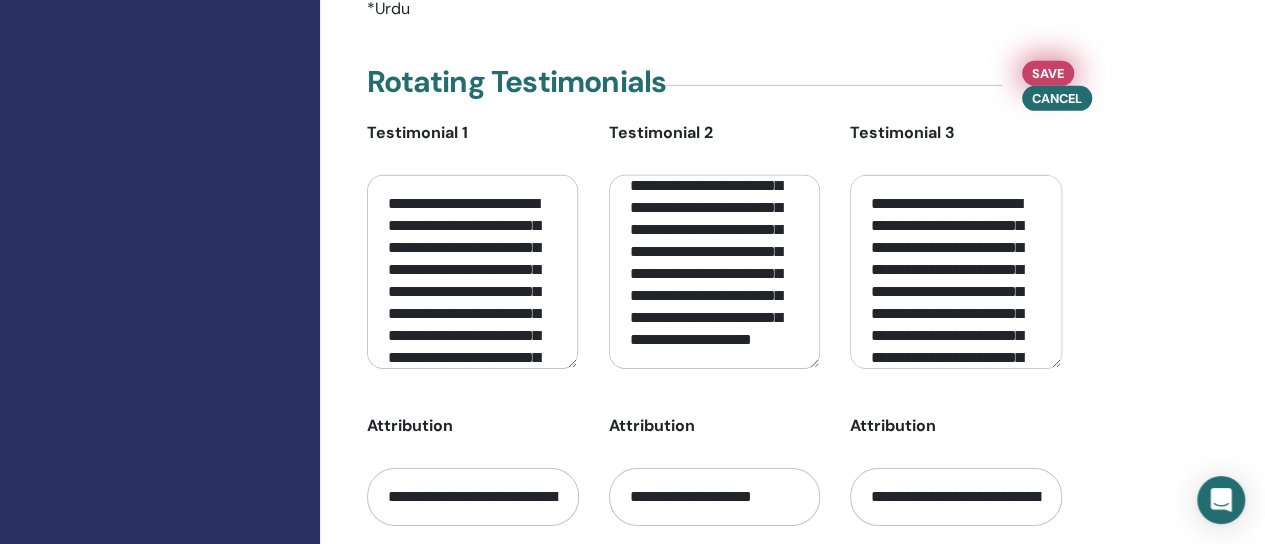 type on "**********" 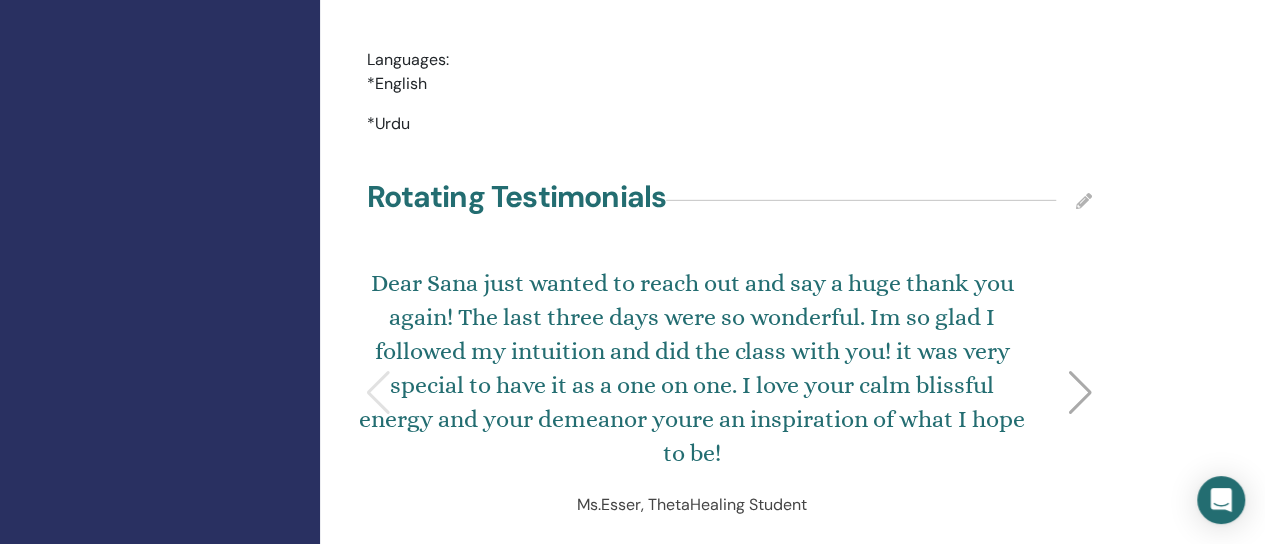 scroll, scrollTop: 6805, scrollLeft: 0, axis: vertical 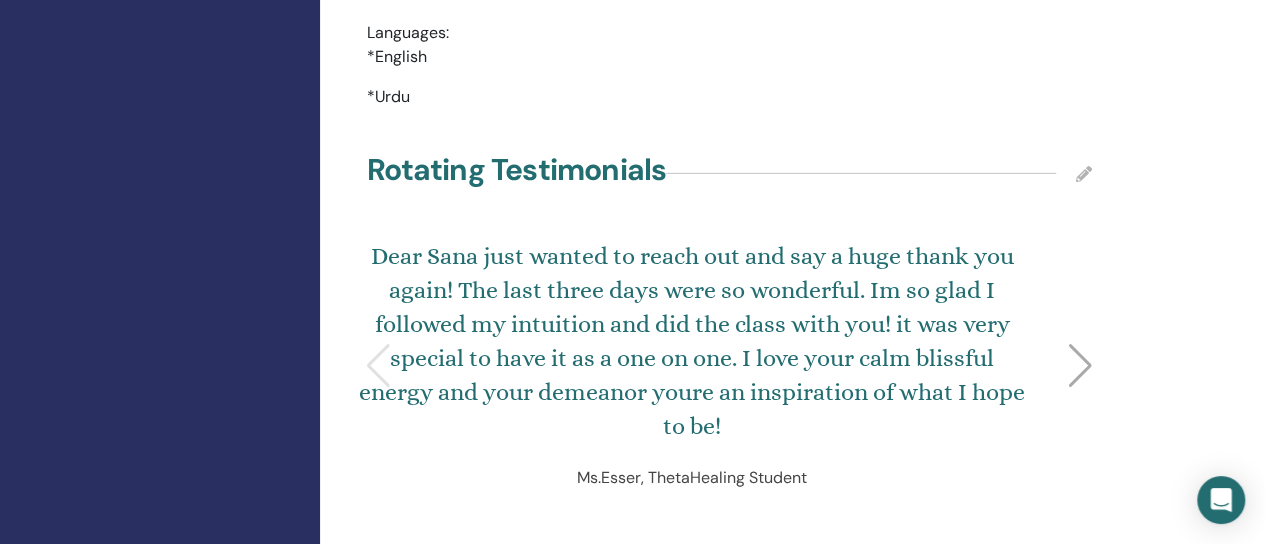 click at bounding box center (1080, 366) 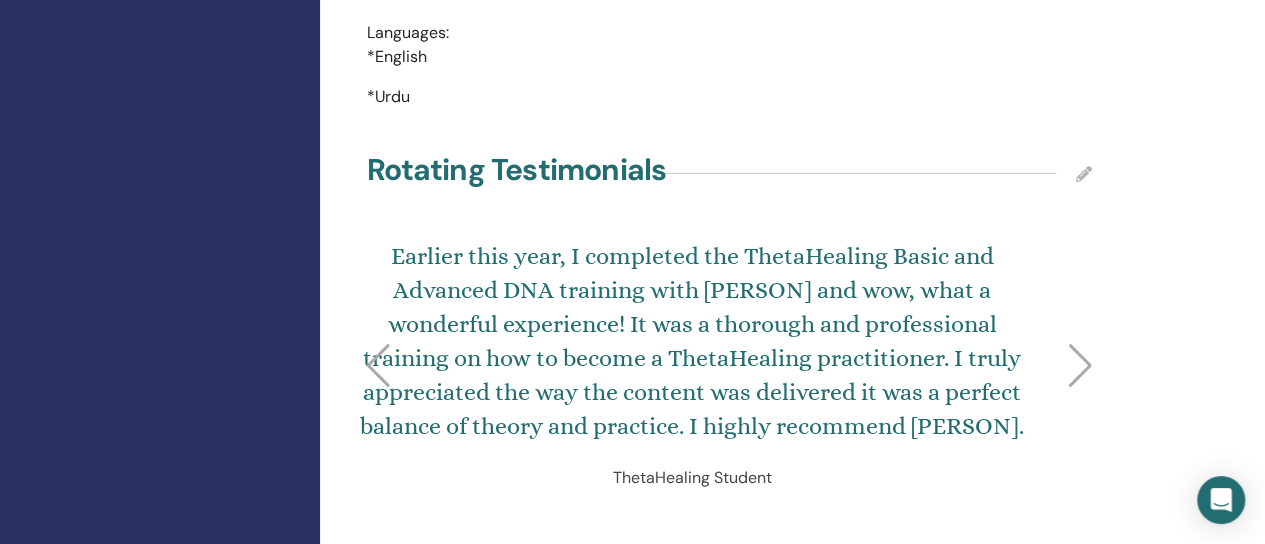 click at bounding box center (1084, 174) 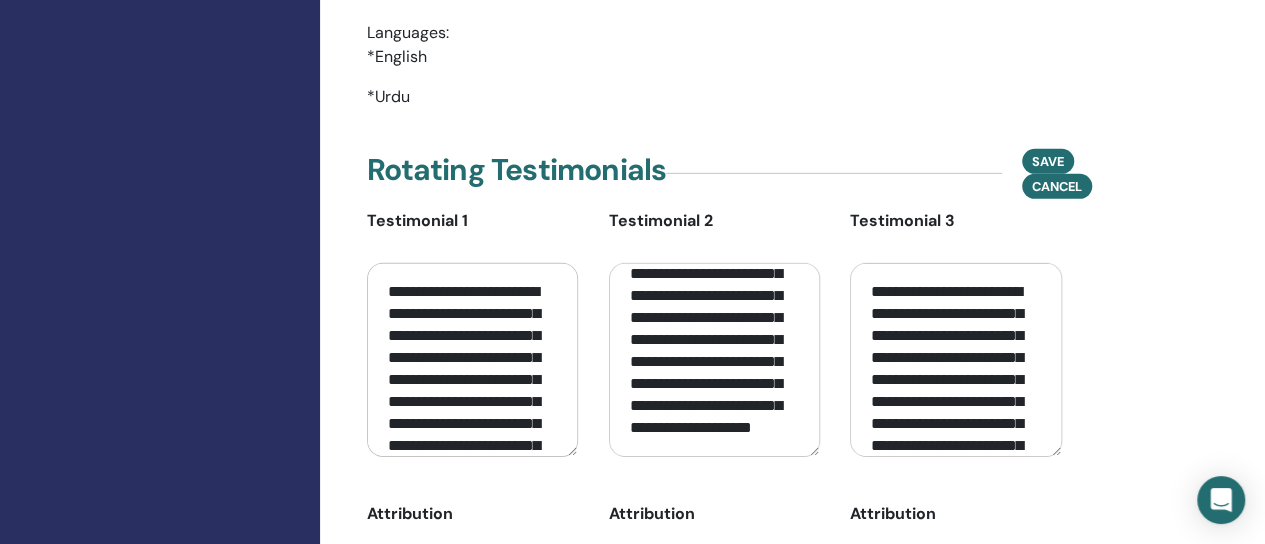 scroll, scrollTop: 223, scrollLeft: 0, axis: vertical 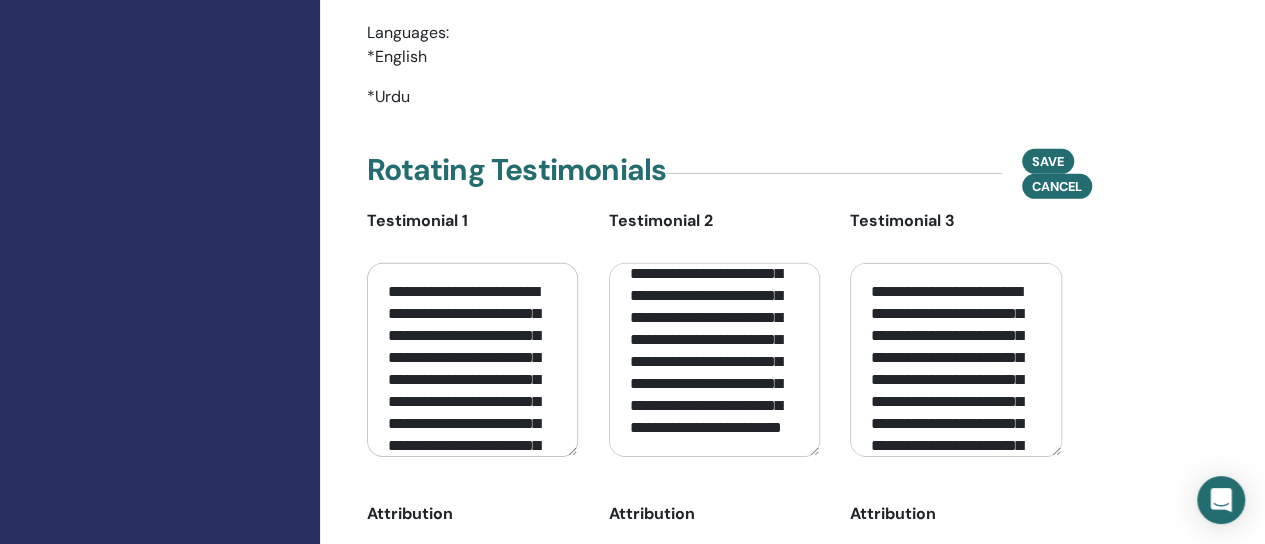 click on "**********" at bounding box center (714, 360) 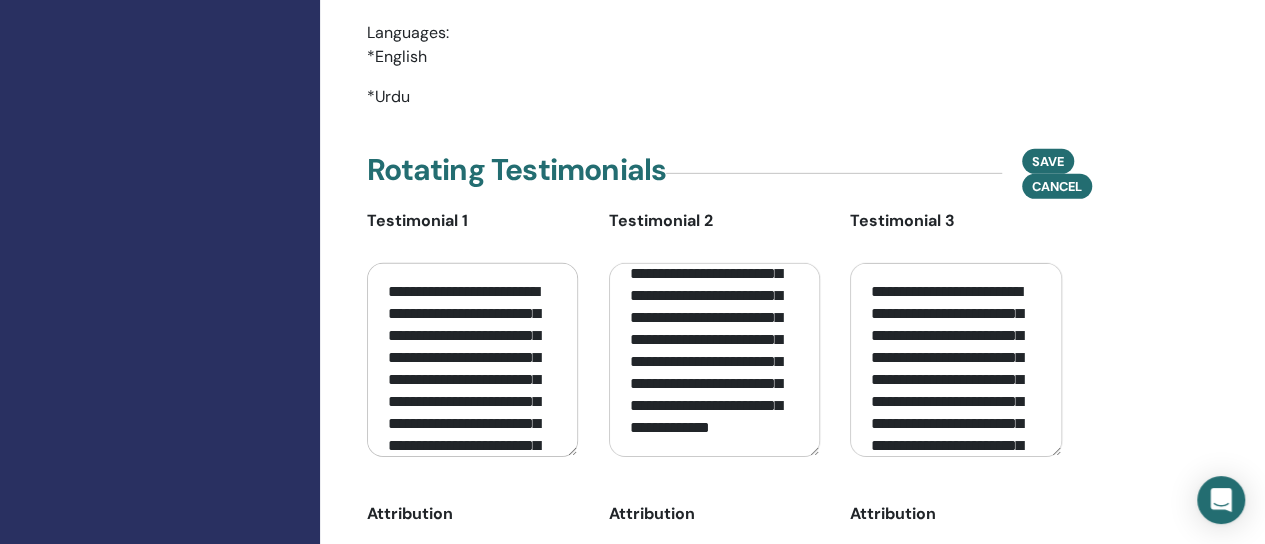 scroll, scrollTop: 223, scrollLeft: 0, axis: vertical 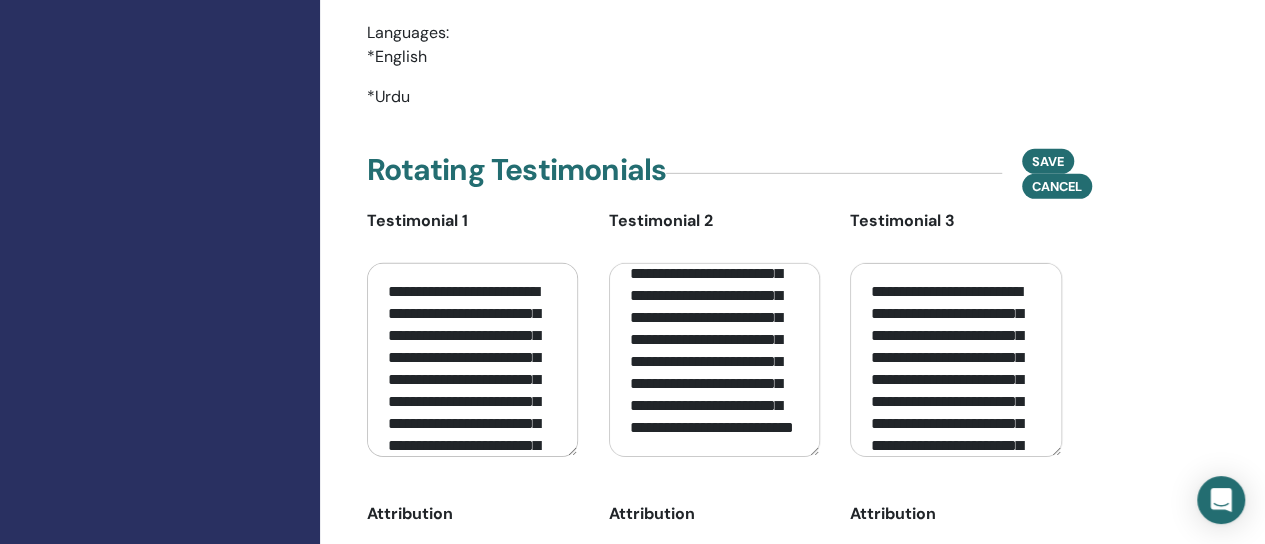 click on "**********" at bounding box center (714, 360) 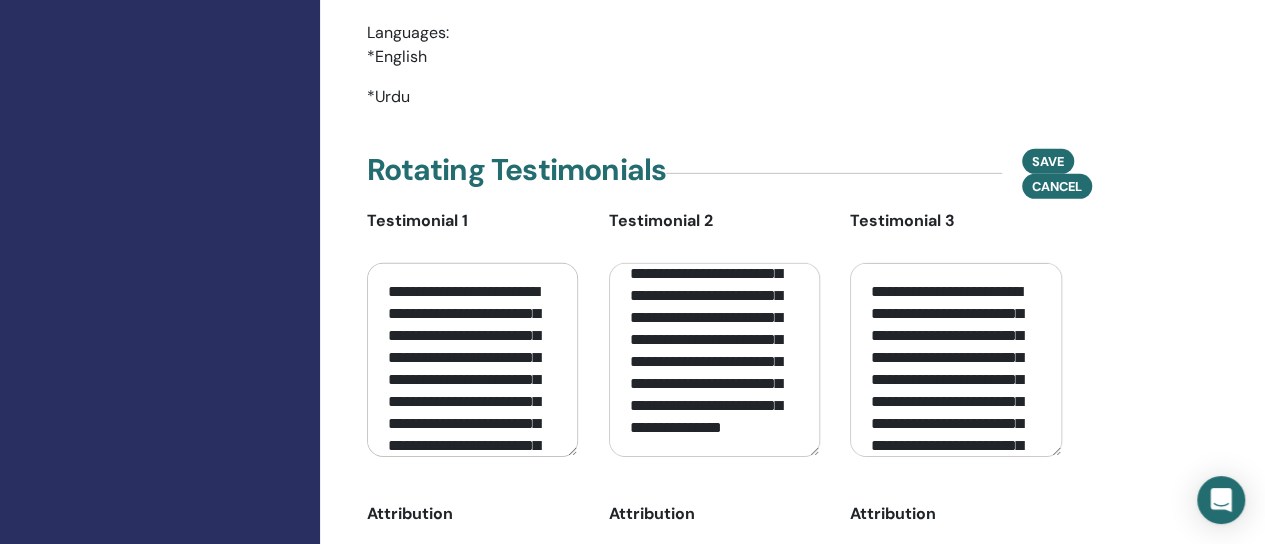 click on "**********" at bounding box center [714, 360] 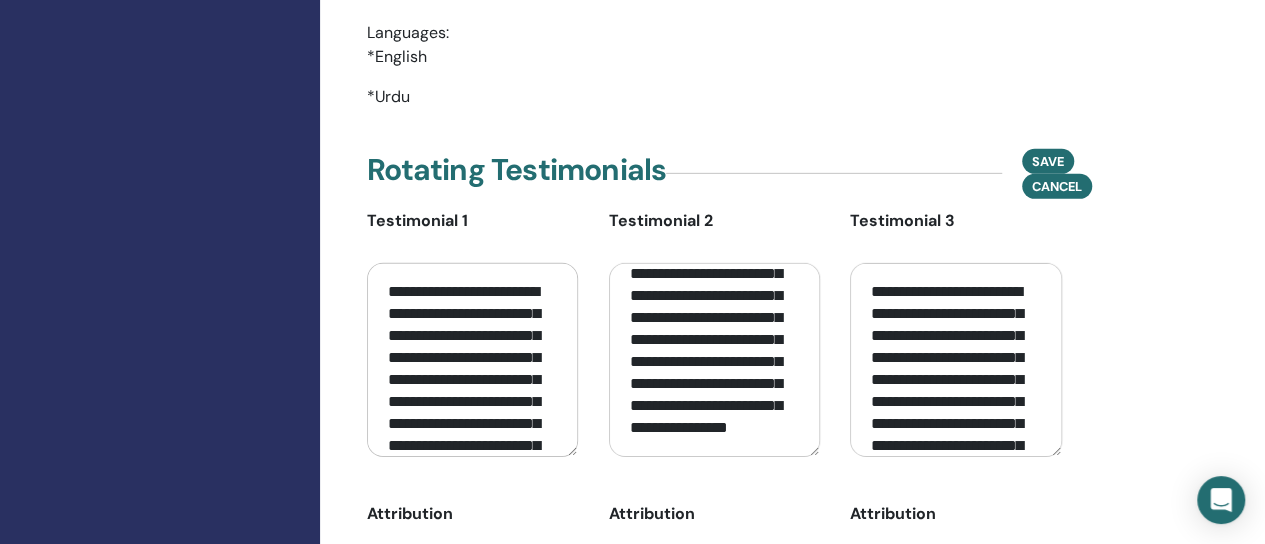 click on "**********" at bounding box center [714, 360] 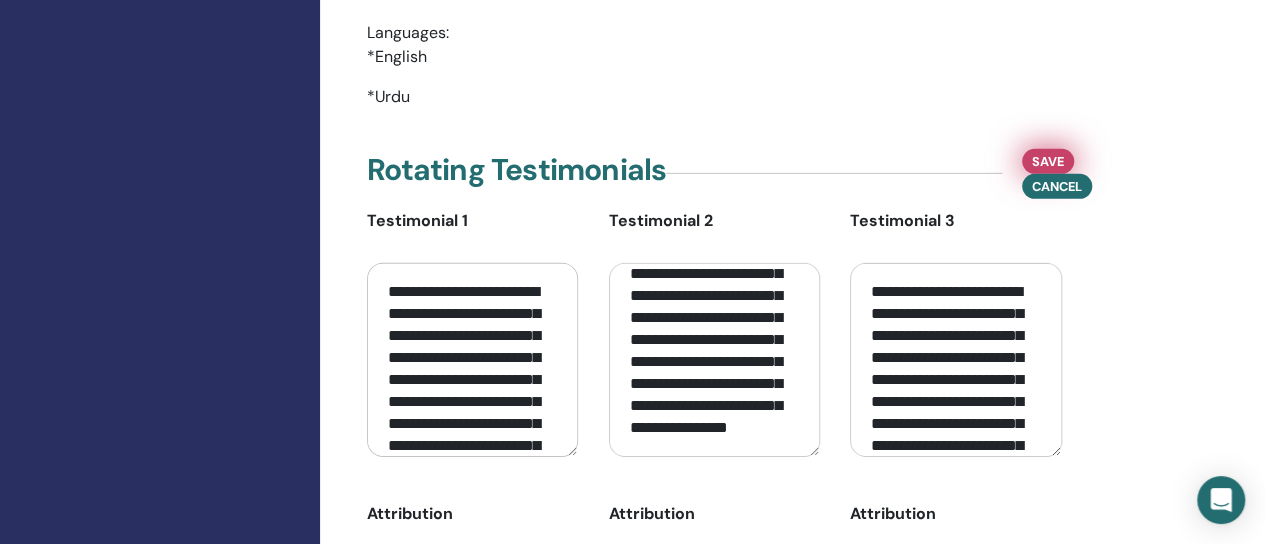 type on "**********" 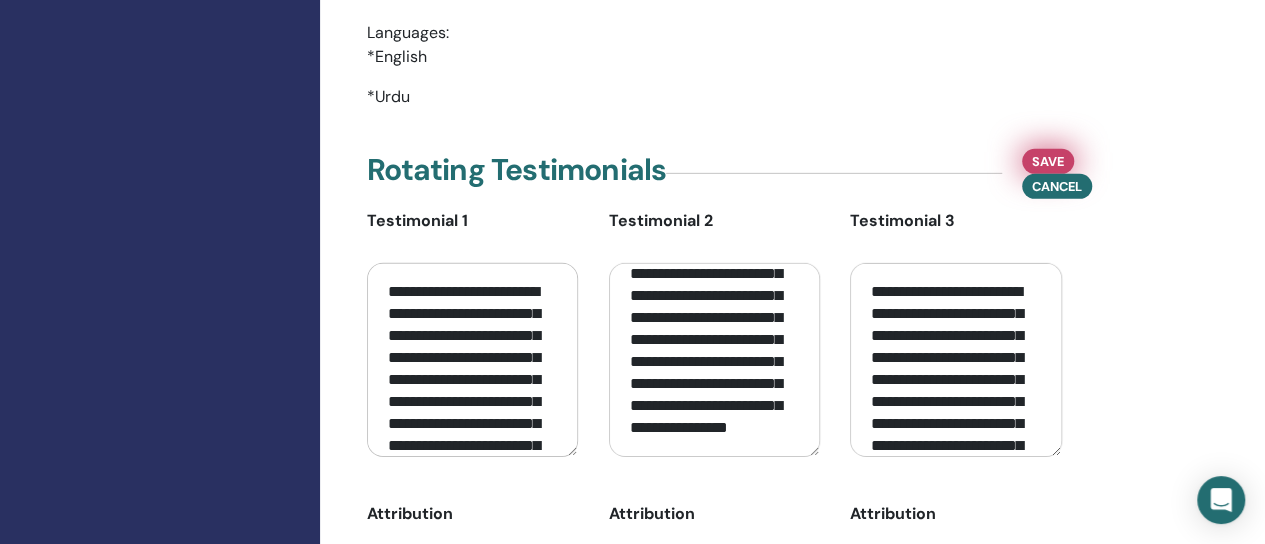 click on "Save" at bounding box center (1048, 161) 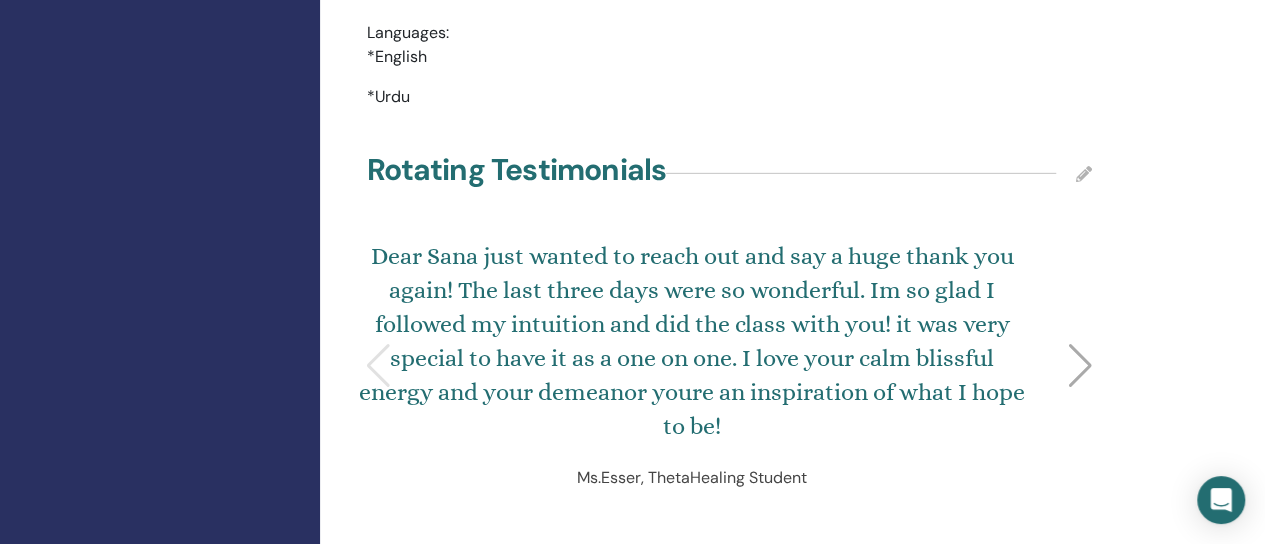 click at bounding box center [1080, 366] 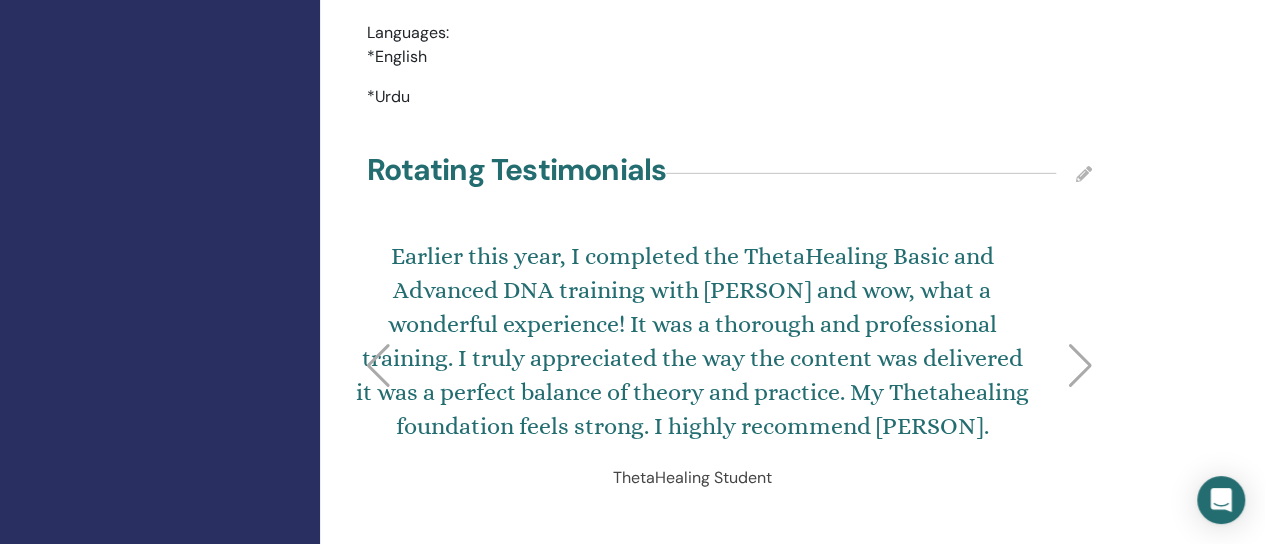 click at bounding box center [1080, 366] 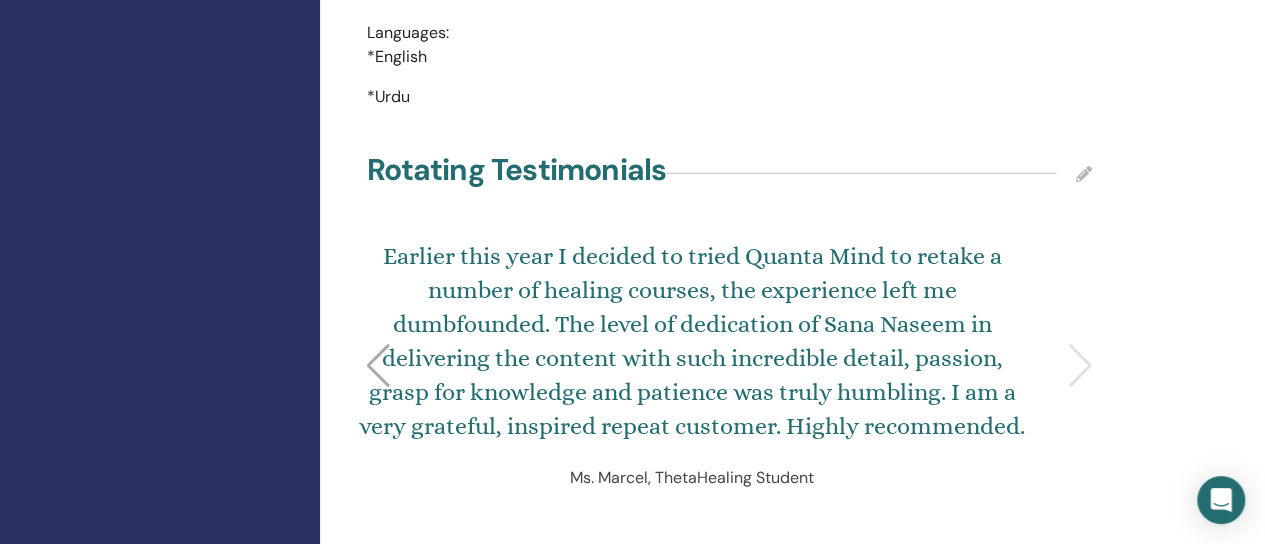 click at bounding box center (378, 366) 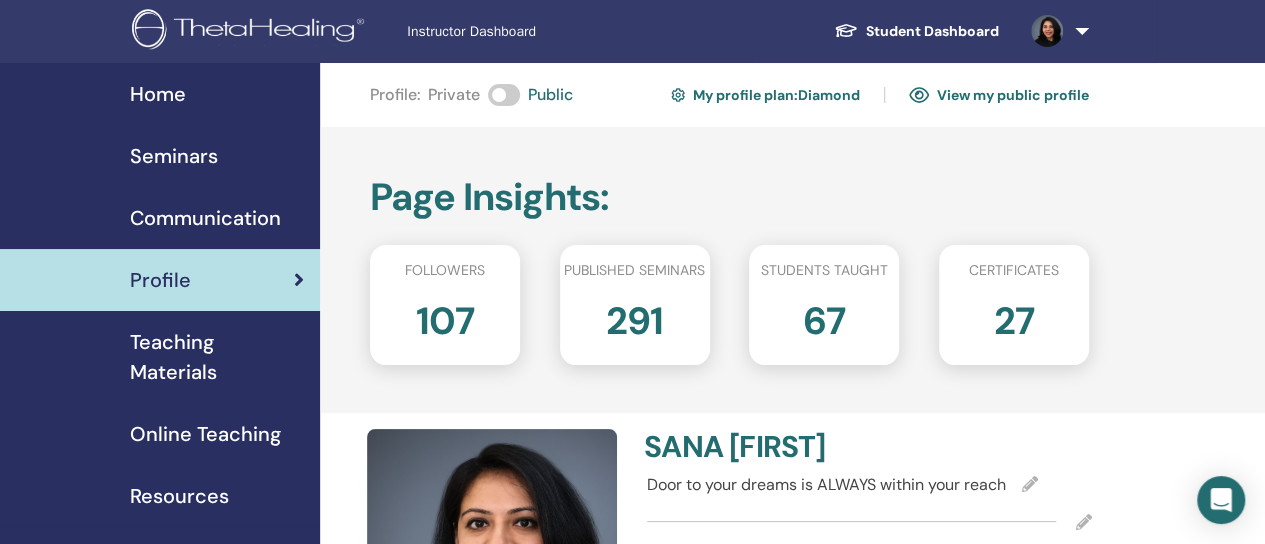 scroll, scrollTop: 0, scrollLeft: 0, axis: both 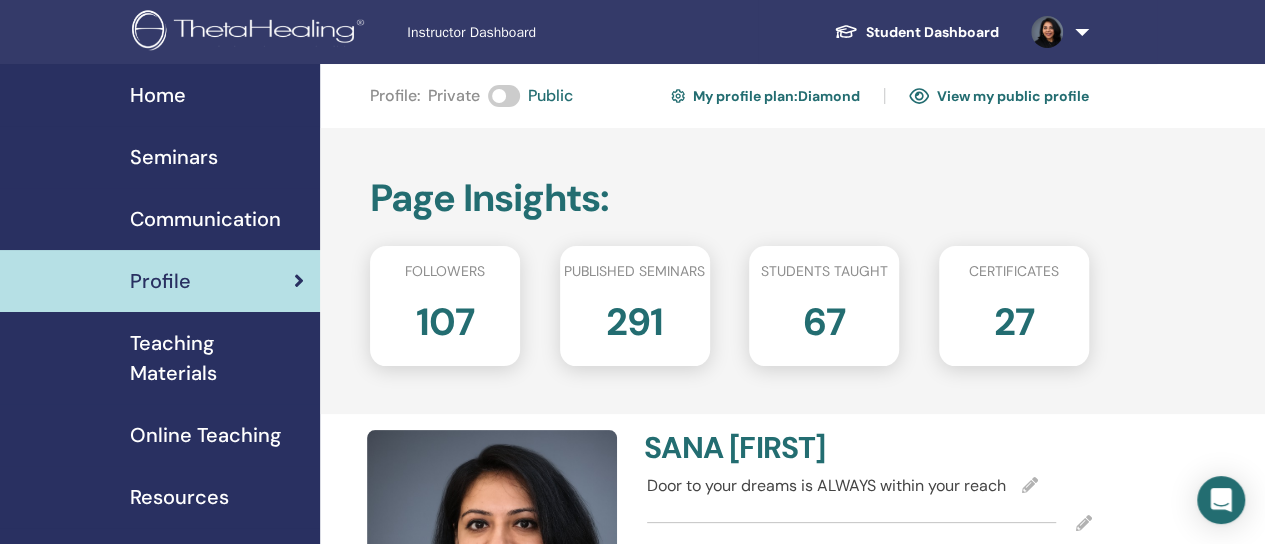 click on "Seminars" at bounding box center (174, 157) 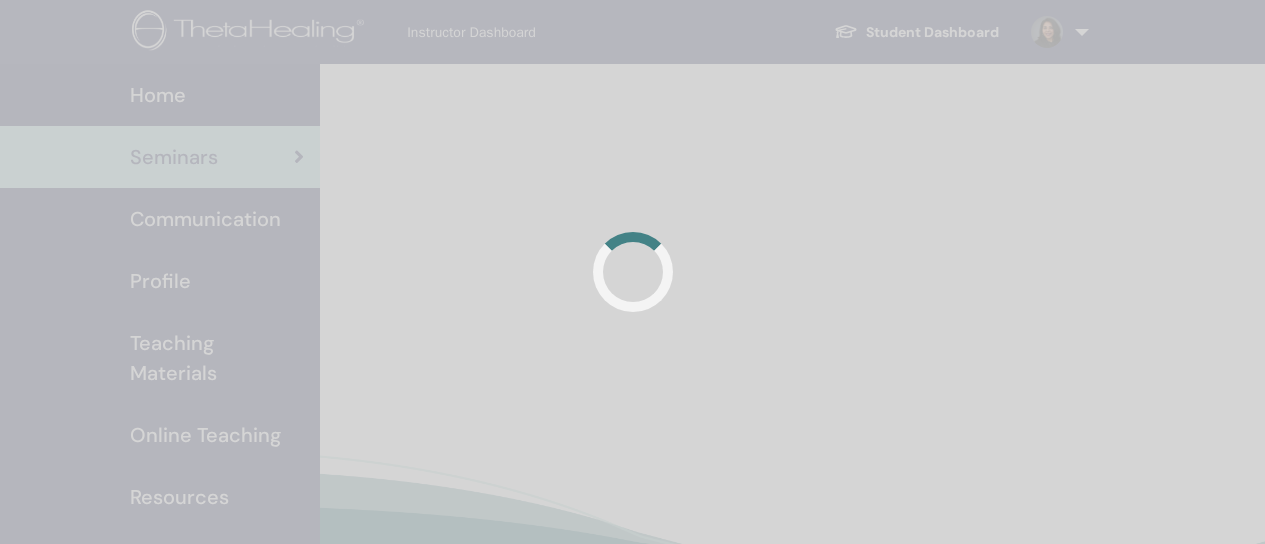 scroll, scrollTop: 0, scrollLeft: 0, axis: both 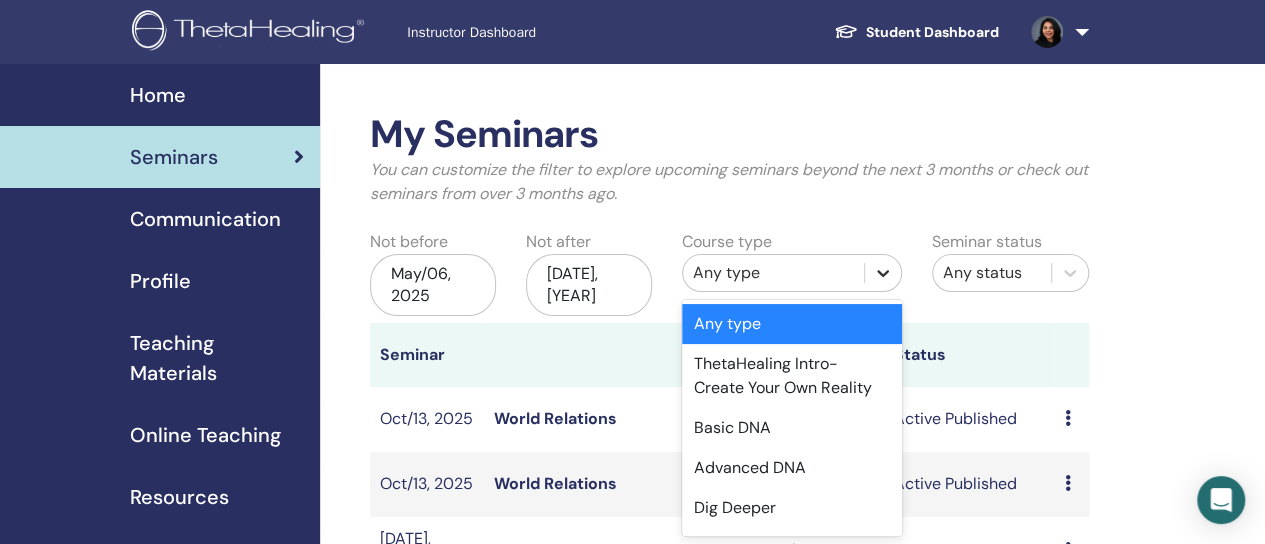 click 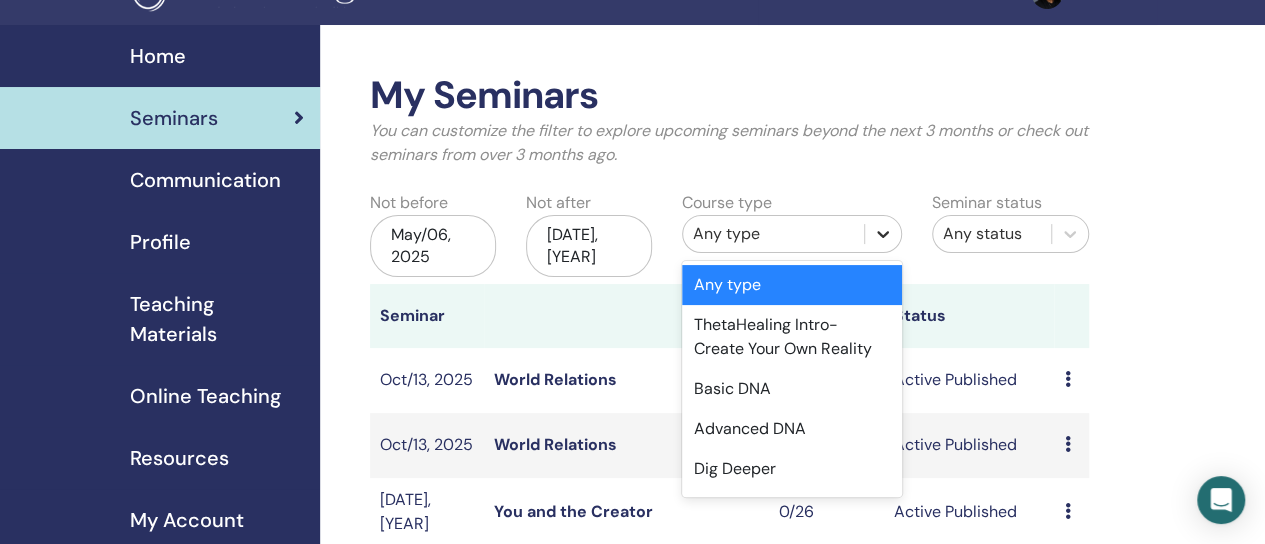 scroll, scrollTop: 48, scrollLeft: 0, axis: vertical 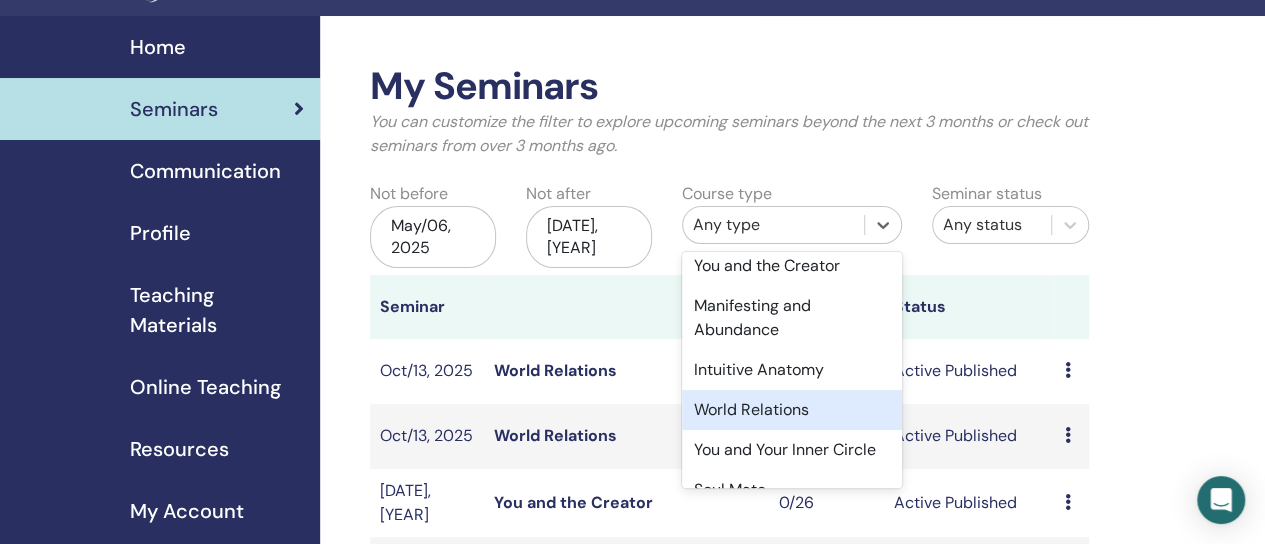 click on "World Relations" at bounding box center (792, 410) 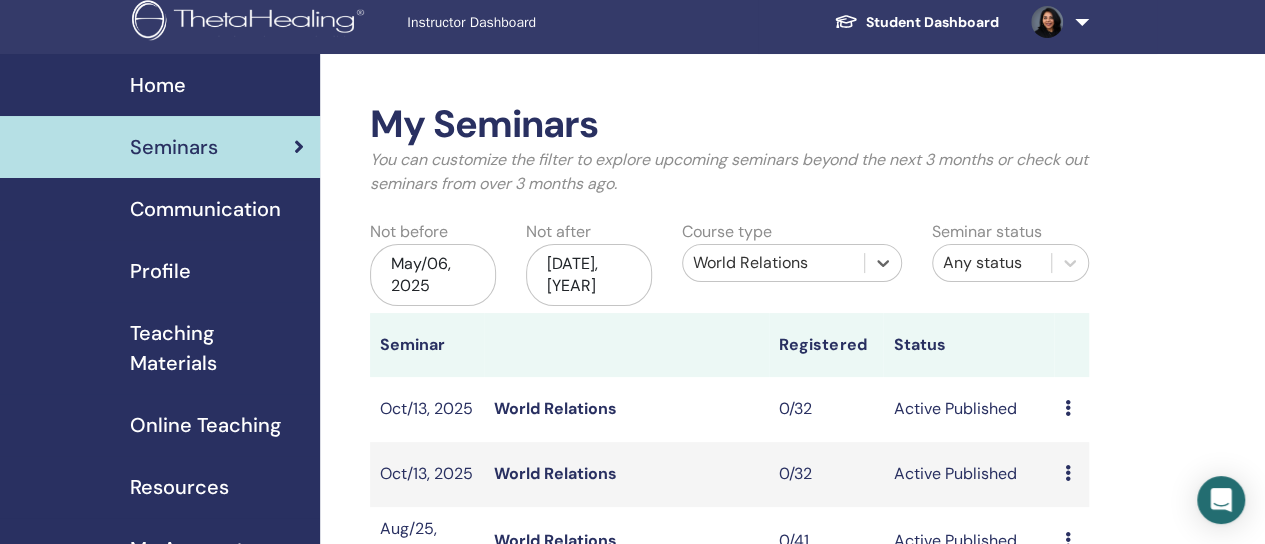 scroll, scrollTop: 0, scrollLeft: 0, axis: both 